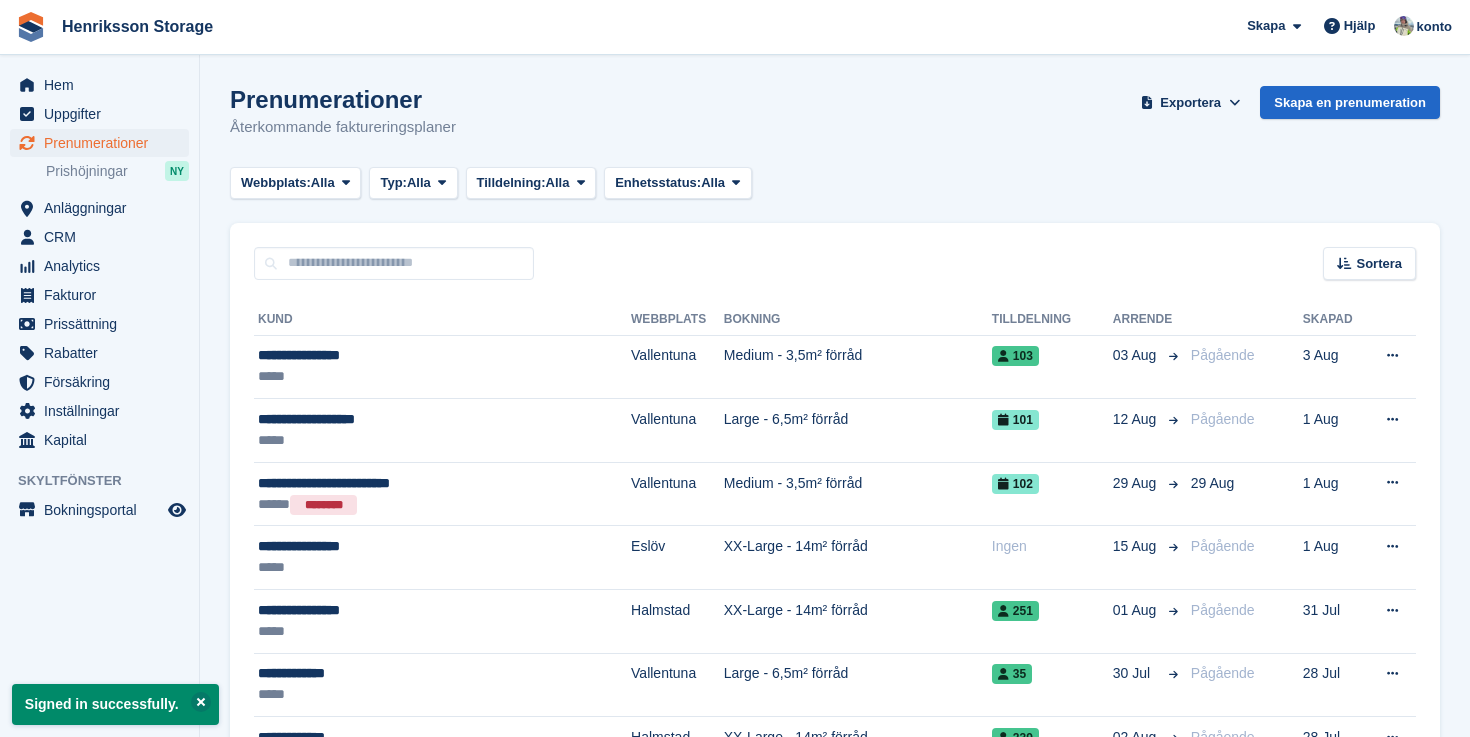 scroll, scrollTop: 0, scrollLeft: 0, axis: both 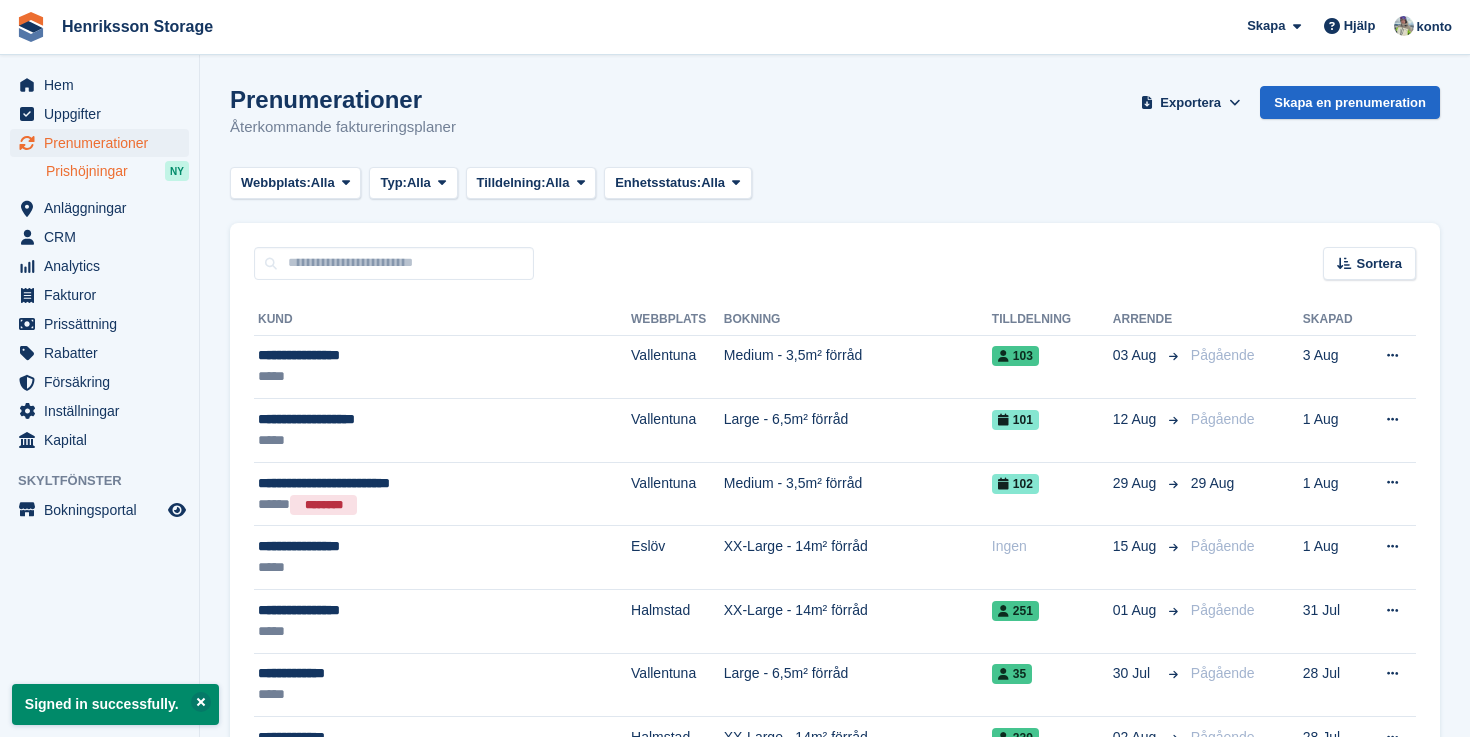 click on "Prishöjningar" at bounding box center (87, 171) 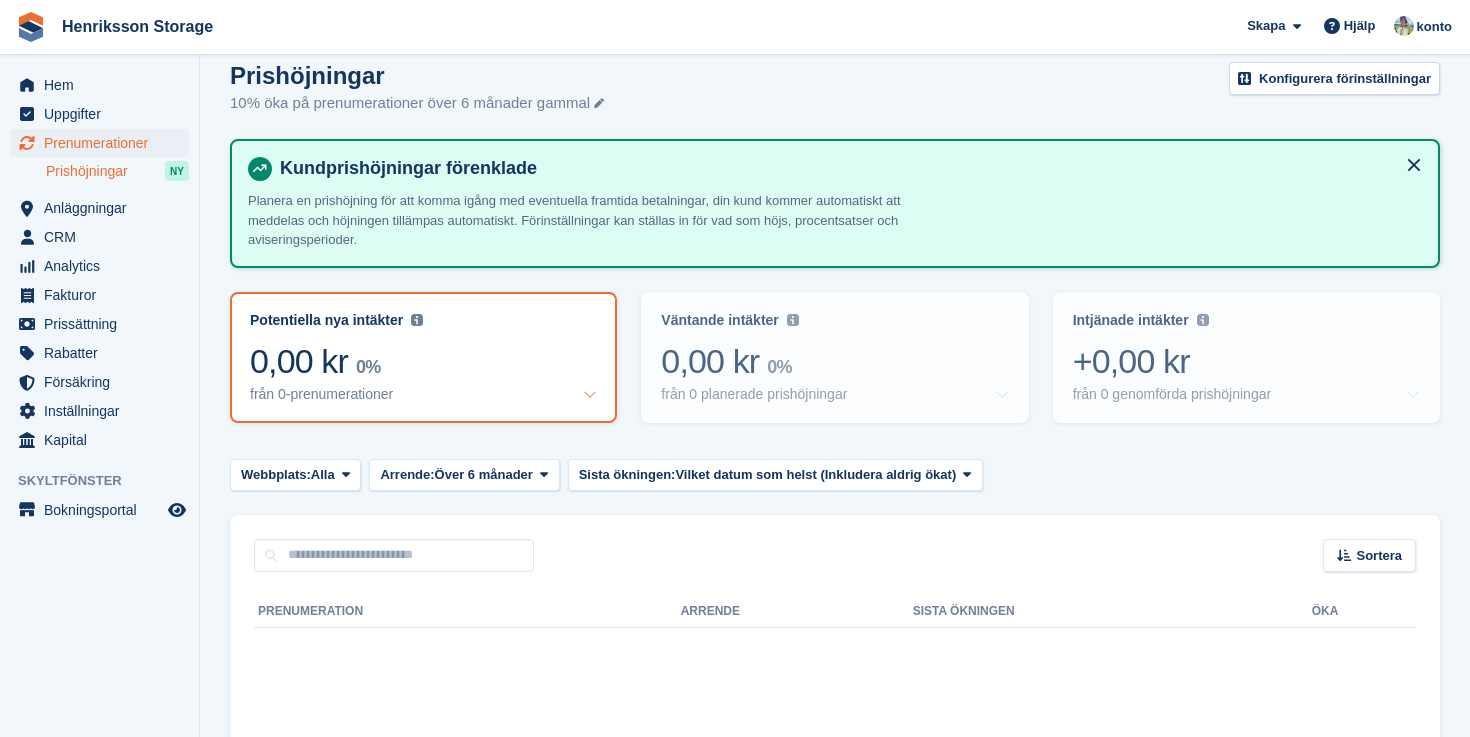 scroll, scrollTop: 0, scrollLeft: 0, axis: both 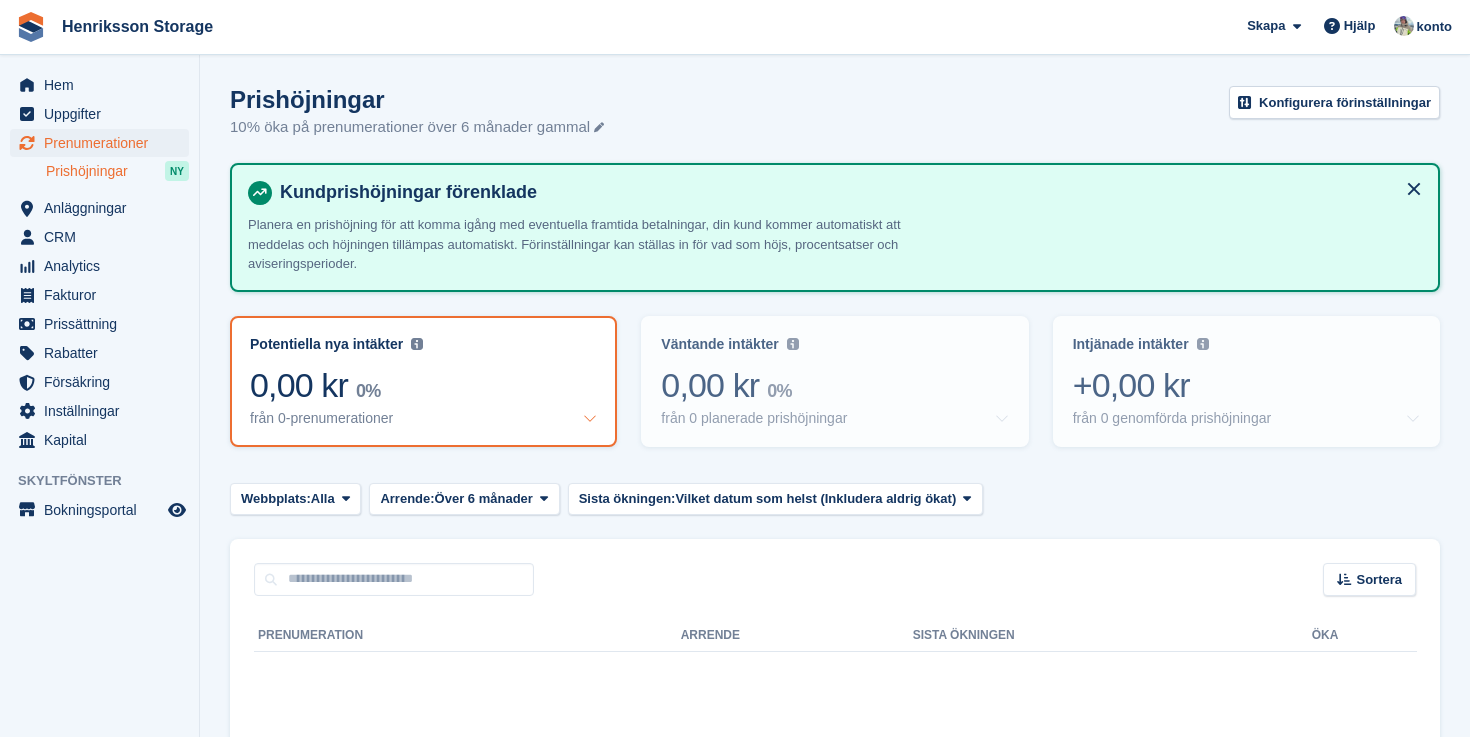 click on "Prishöjningar" at bounding box center (87, 171) 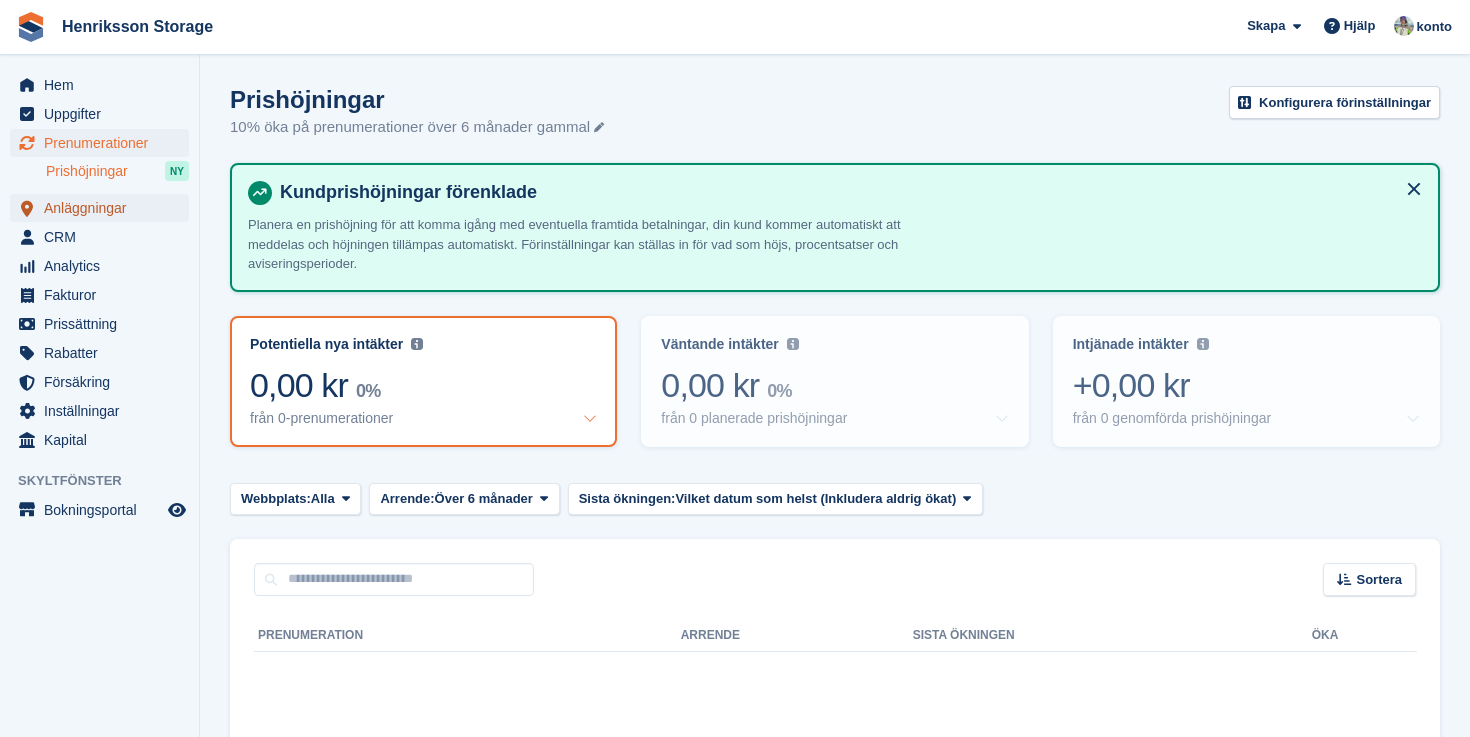 click on "Anläggningar" at bounding box center (104, 208) 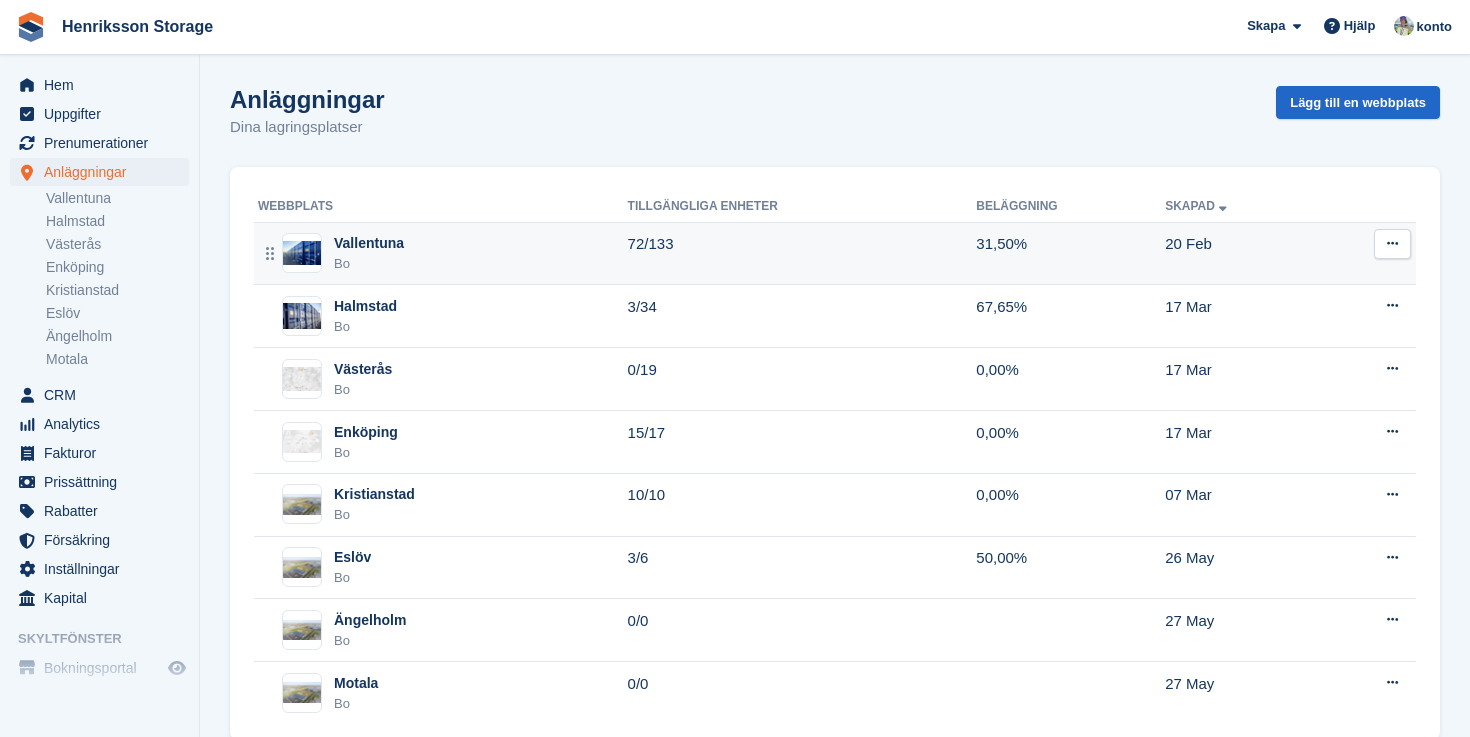 click on "Vallentuna" at bounding box center [369, 243] 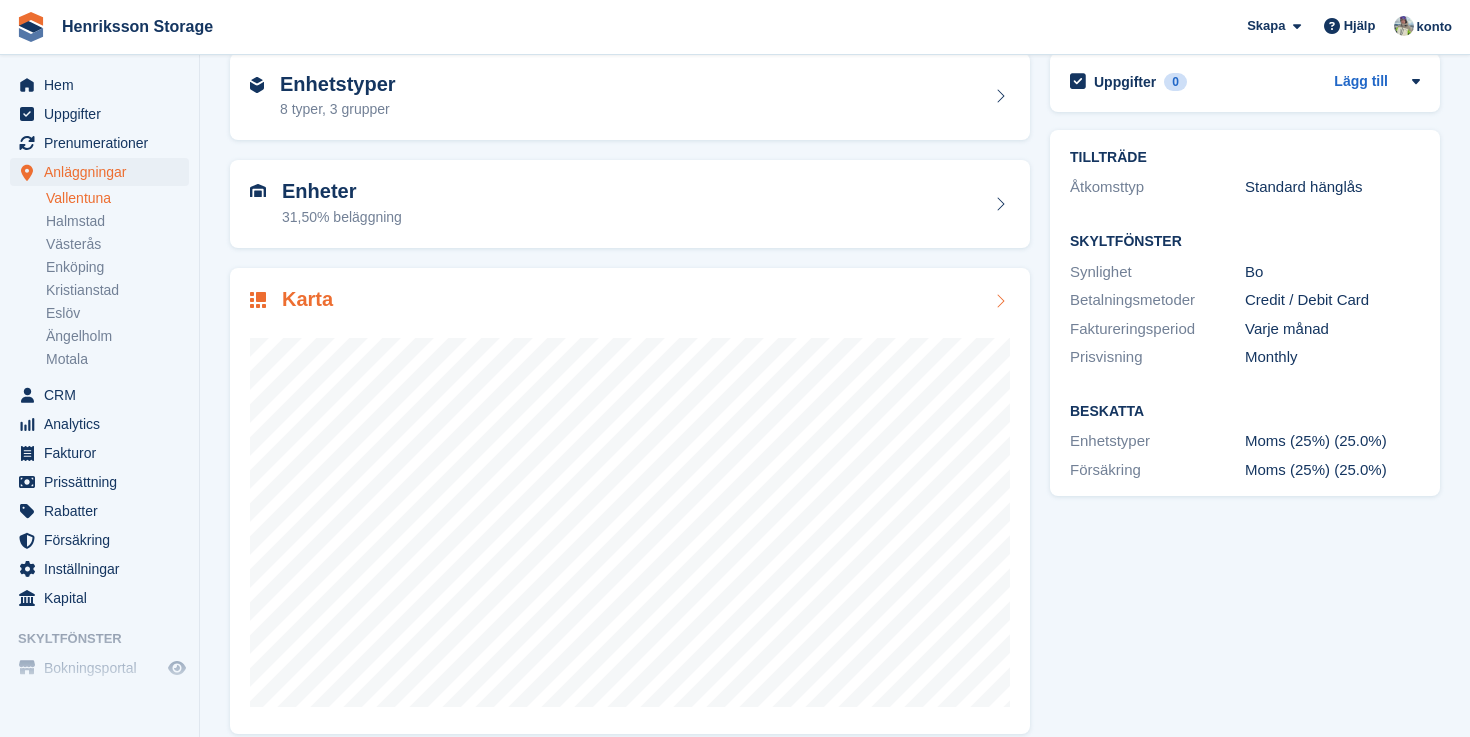 scroll, scrollTop: 116, scrollLeft: 0, axis: vertical 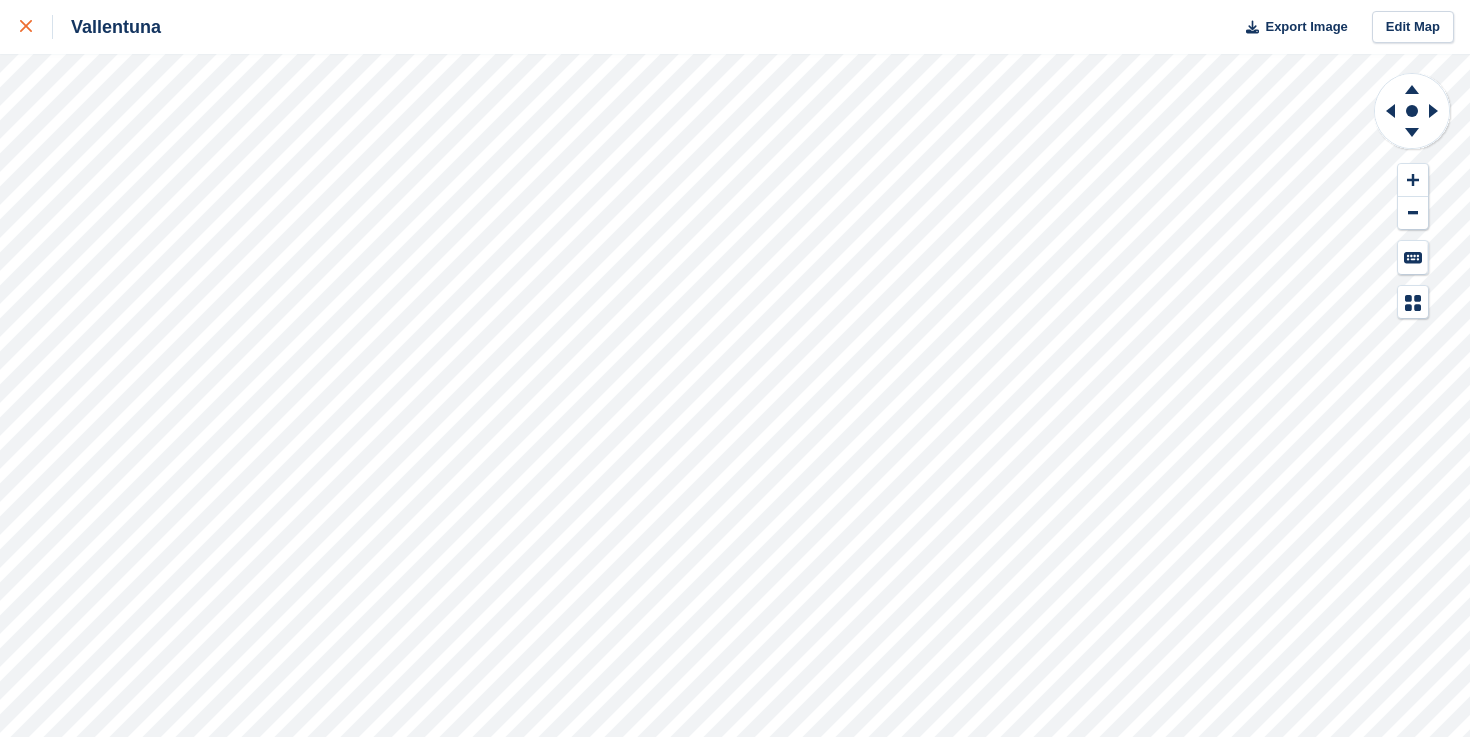 click 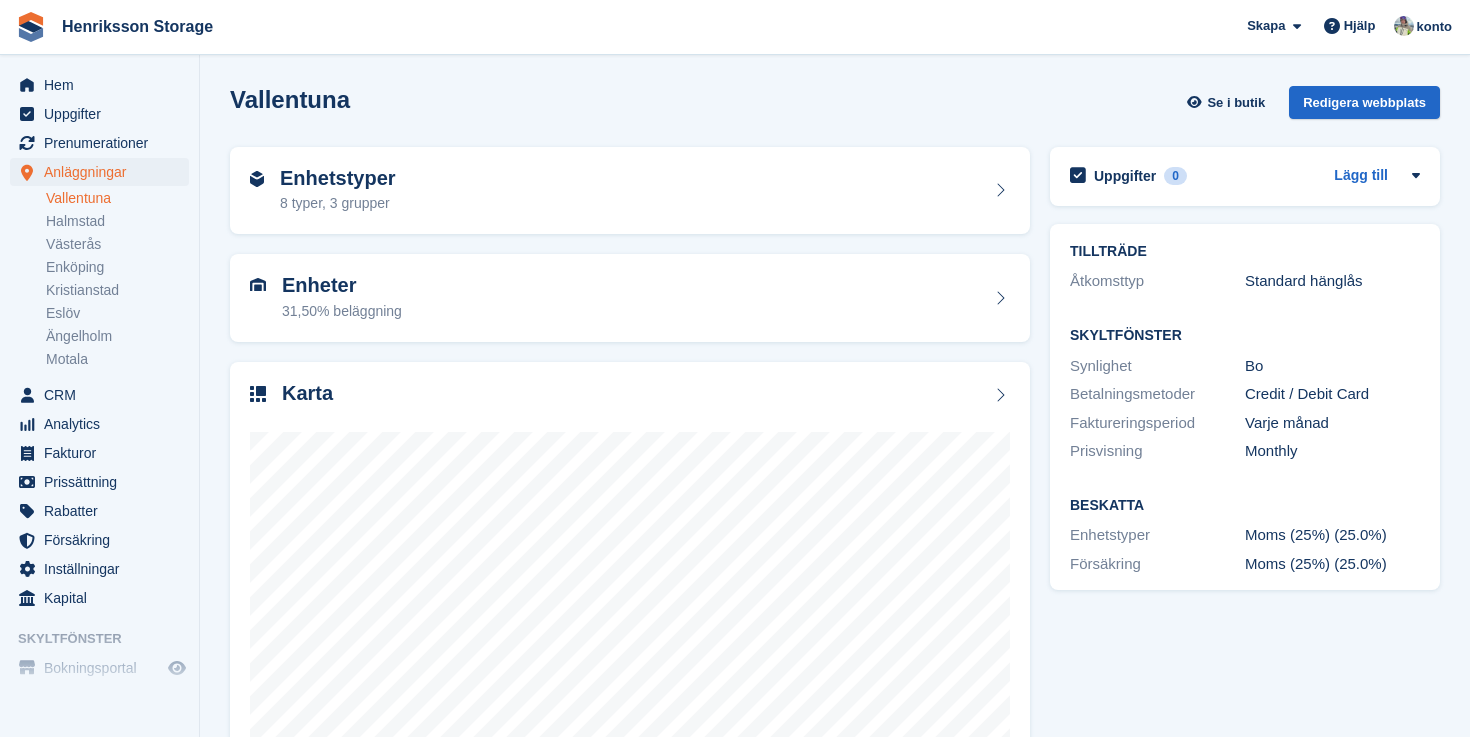 scroll, scrollTop: 0, scrollLeft: 0, axis: both 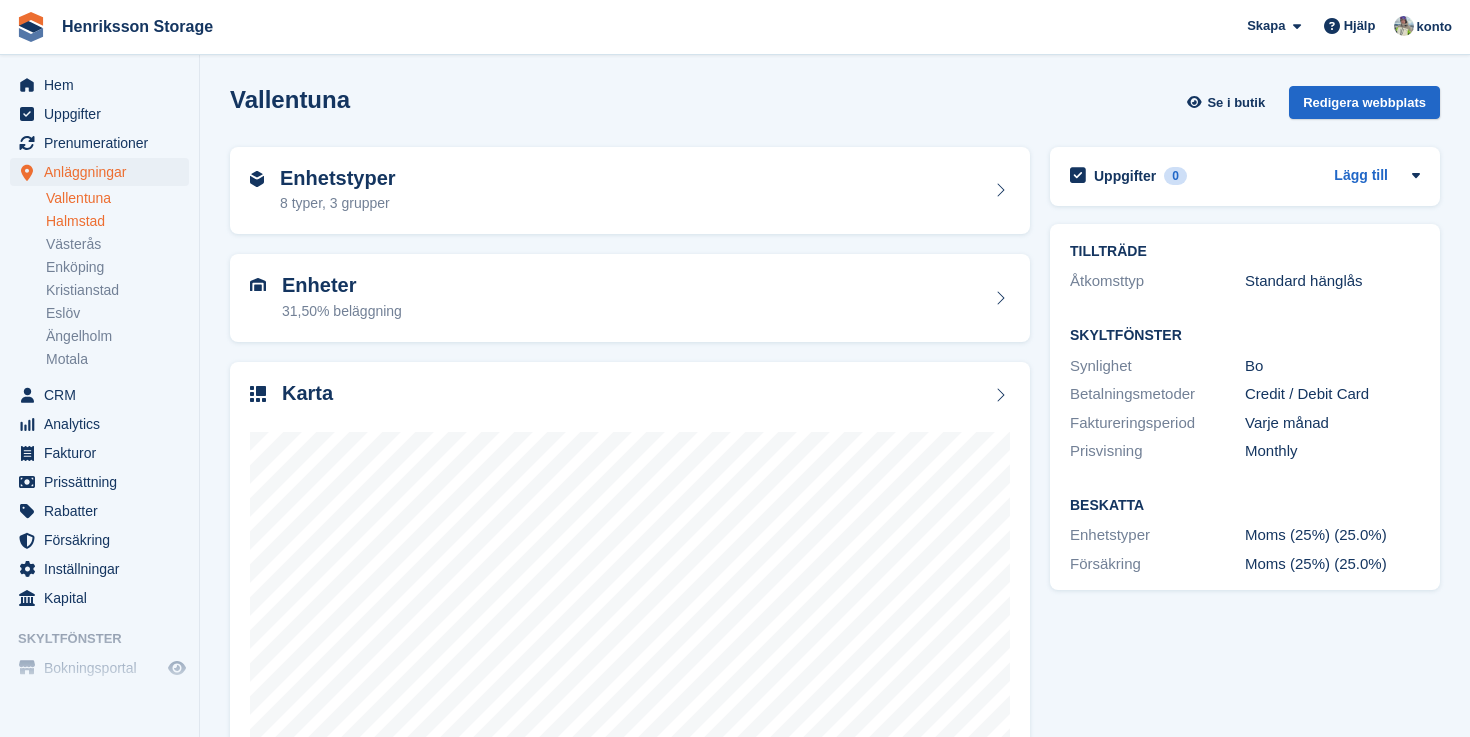 click on "Halmstad" at bounding box center (117, 221) 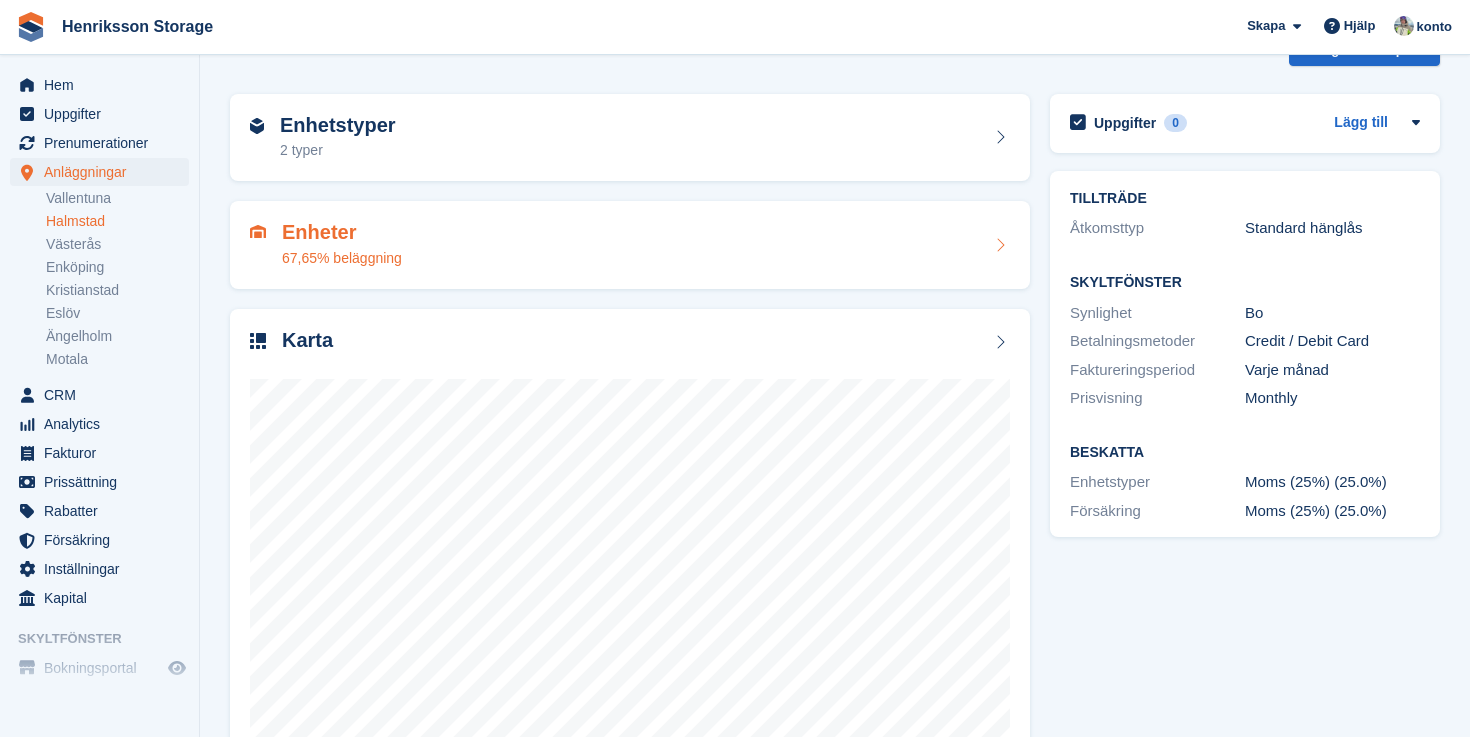 scroll, scrollTop: 116, scrollLeft: 0, axis: vertical 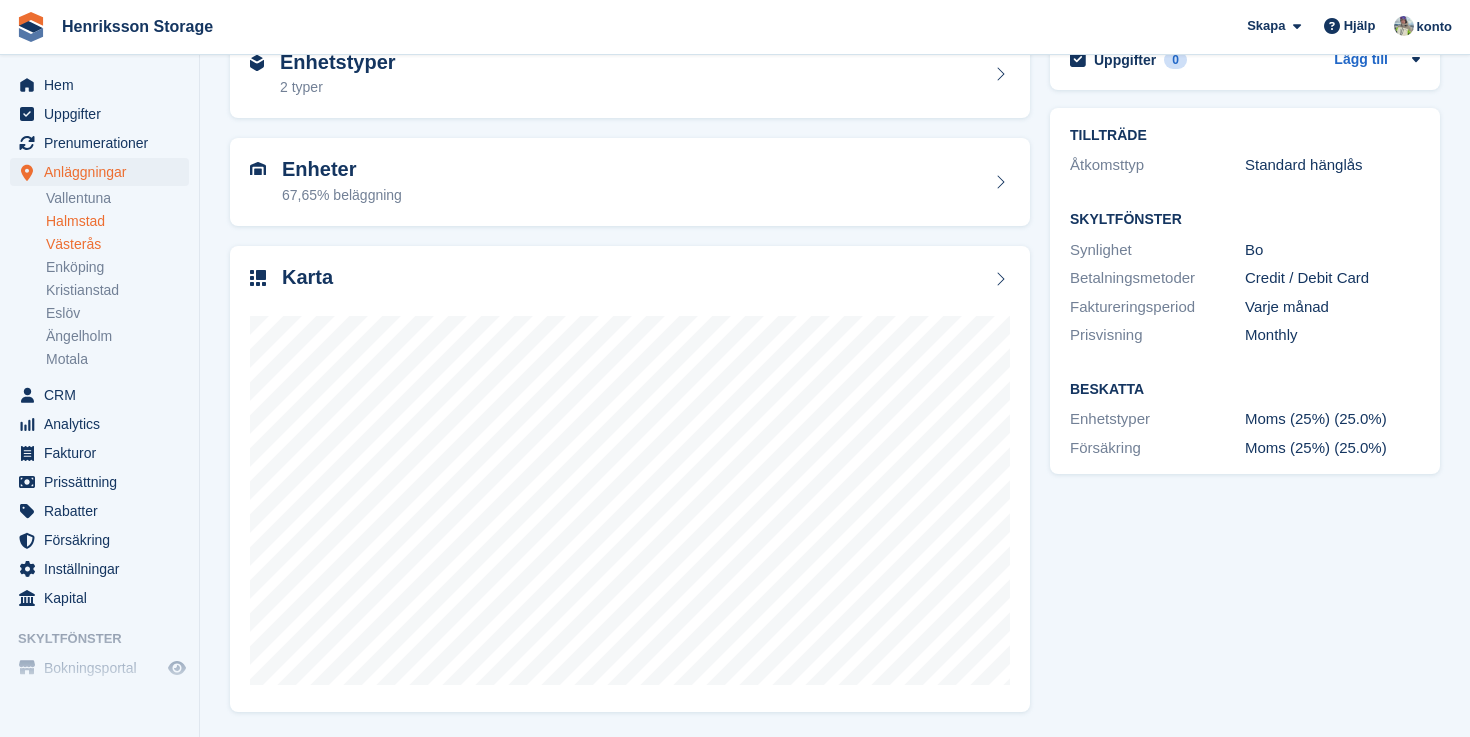 click on "Västerås" at bounding box center (117, 244) 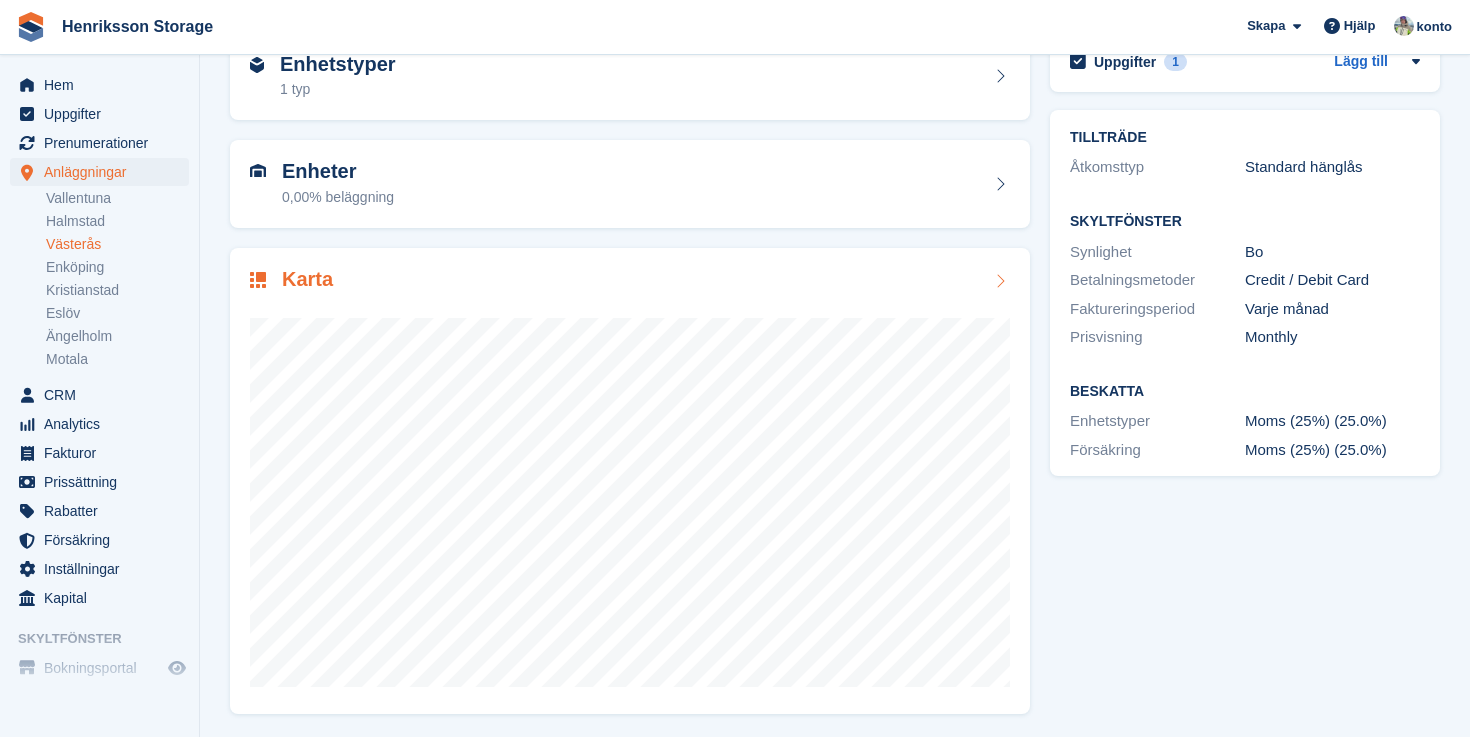 scroll, scrollTop: 116, scrollLeft: 0, axis: vertical 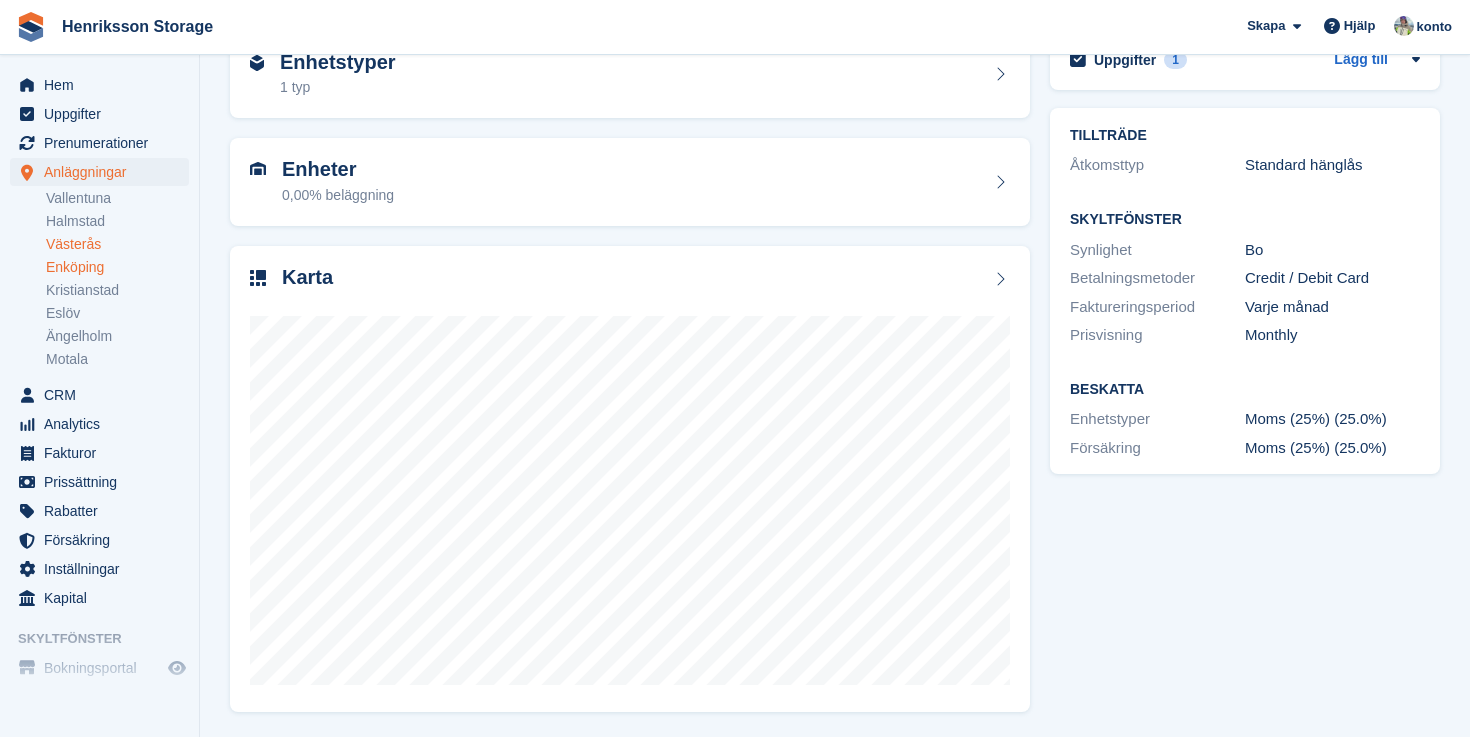click on "Enköping" at bounding box center (117, 267) 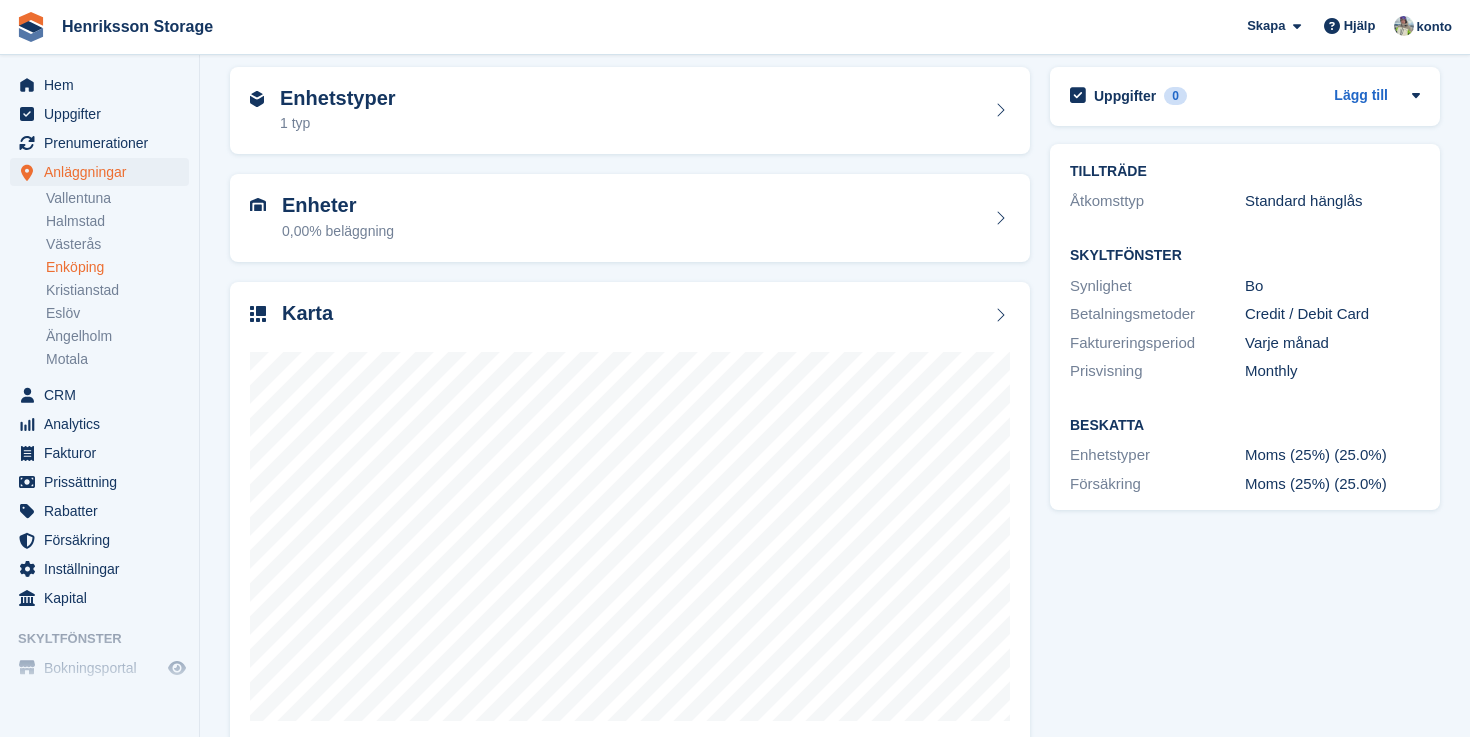 scroll, scrollTop: 84, scrollLeft: 0, axis: vertical 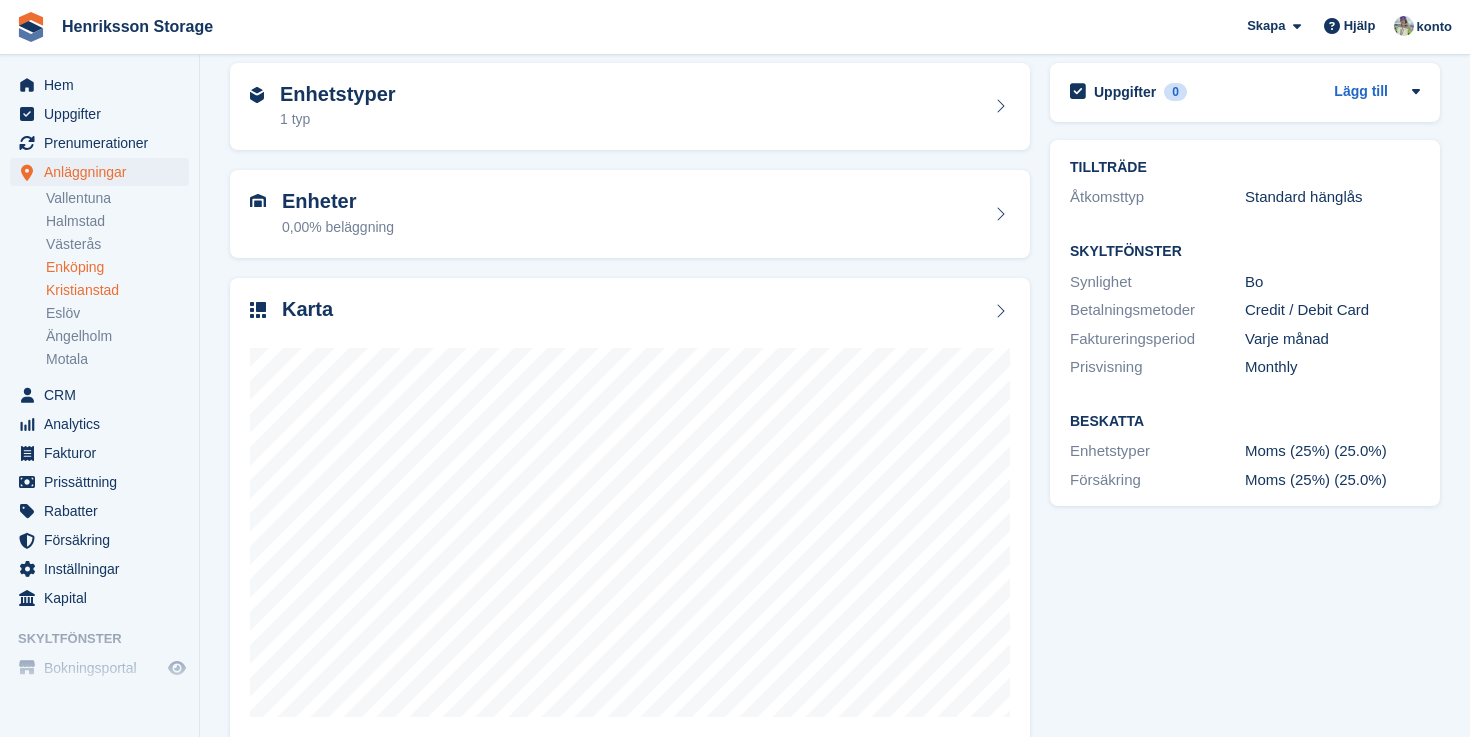 click on "Kristianstad" at bounding box center (117, 290) 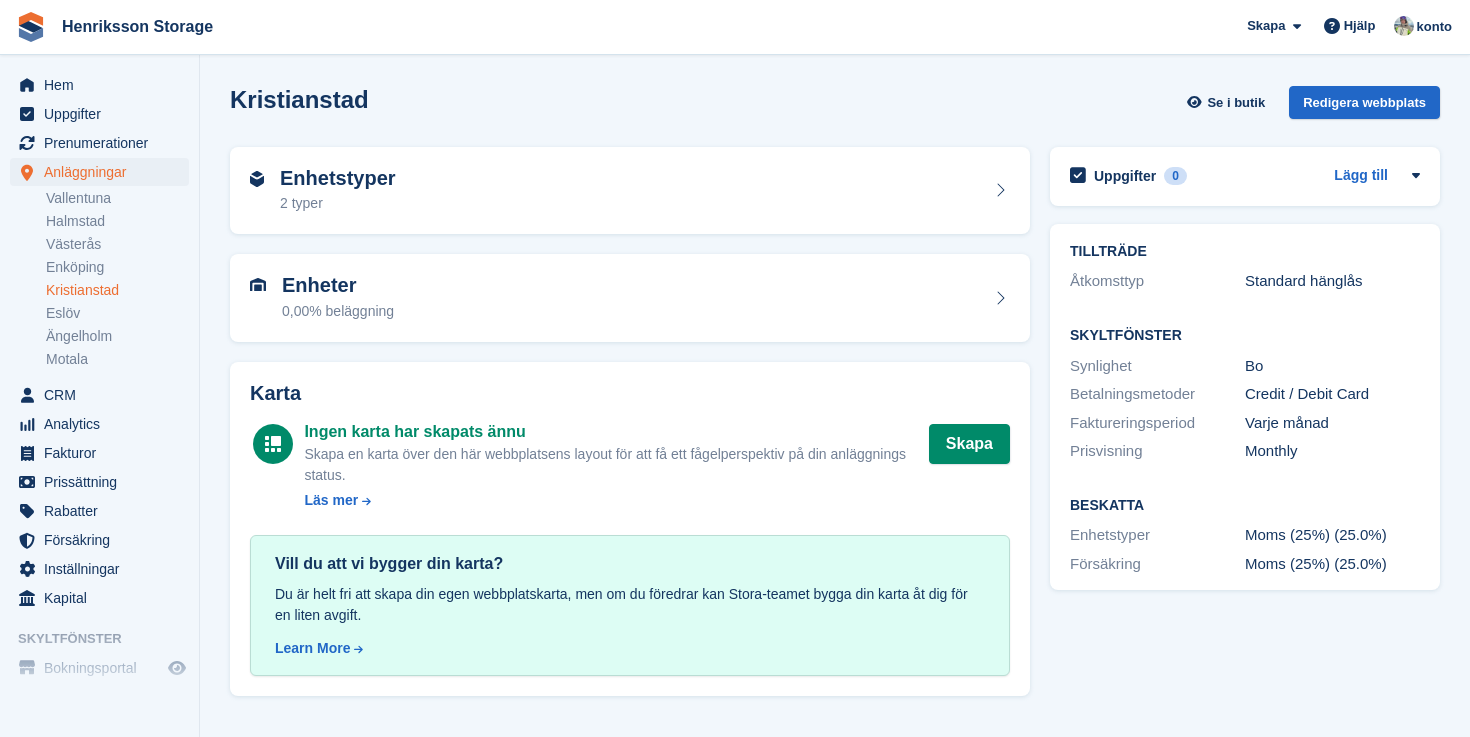 scroll, scrollTop: 0, scrollLeft: 0, axis: both 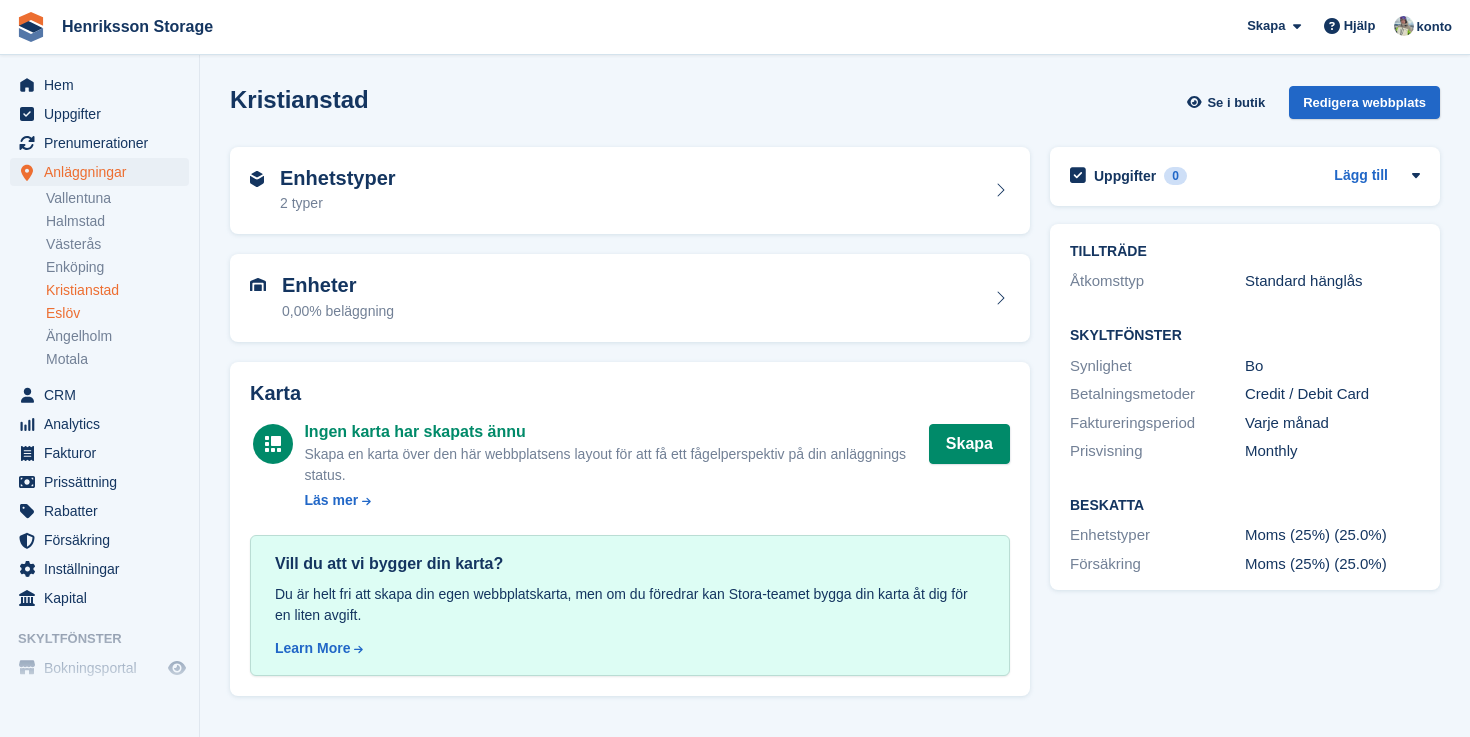click on "Eslöv" at bounding box center [117, 313] 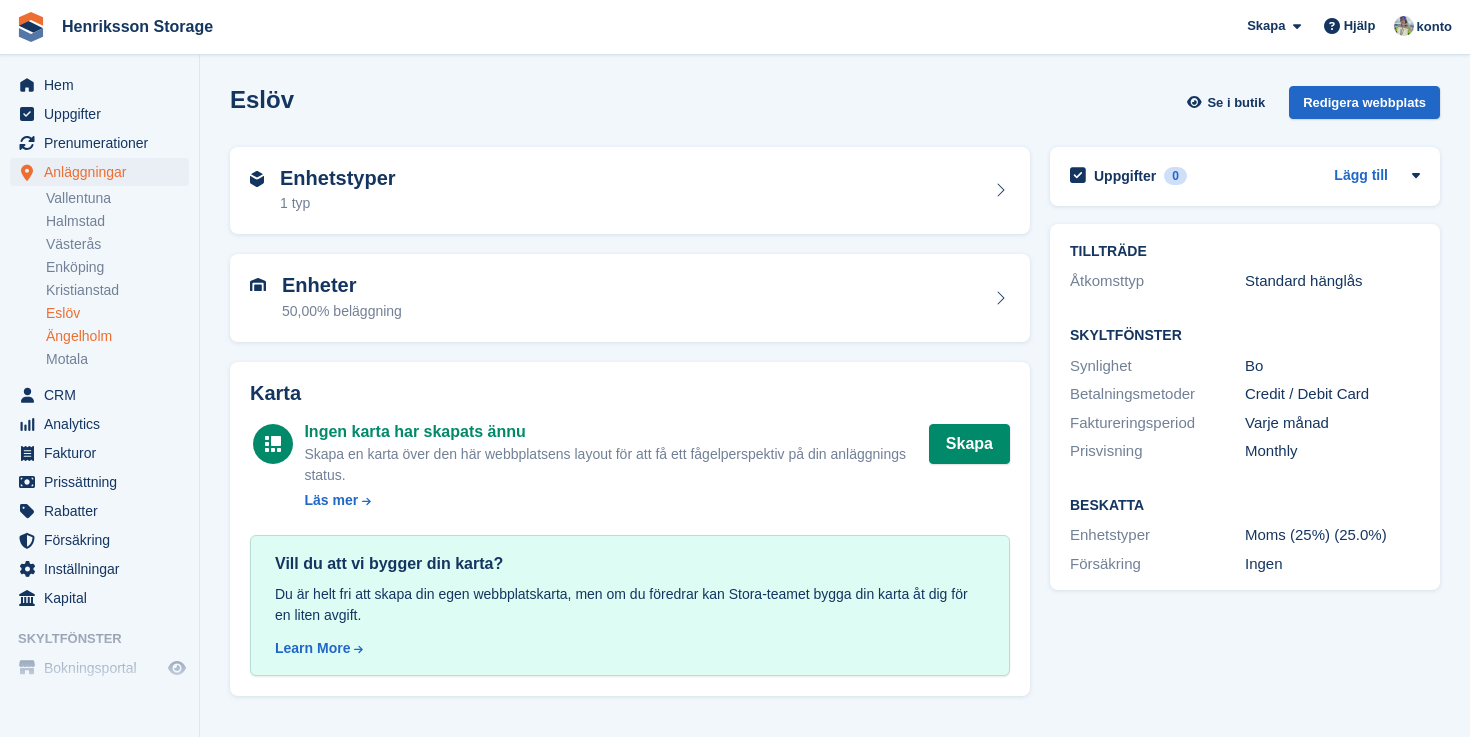 click on "Ängelholm" at bounding box center [117, 336] 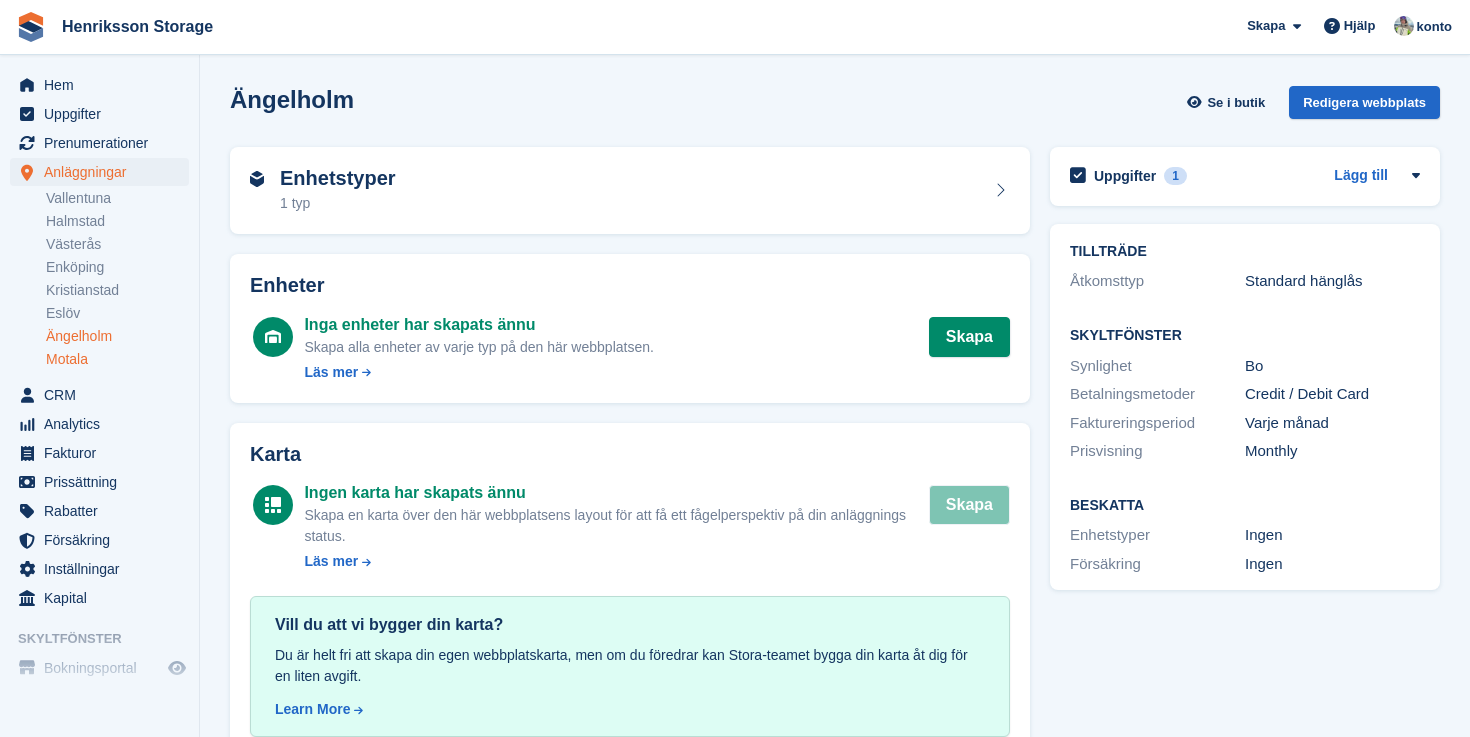 click on "Motala" at bounding box center [117, 359] 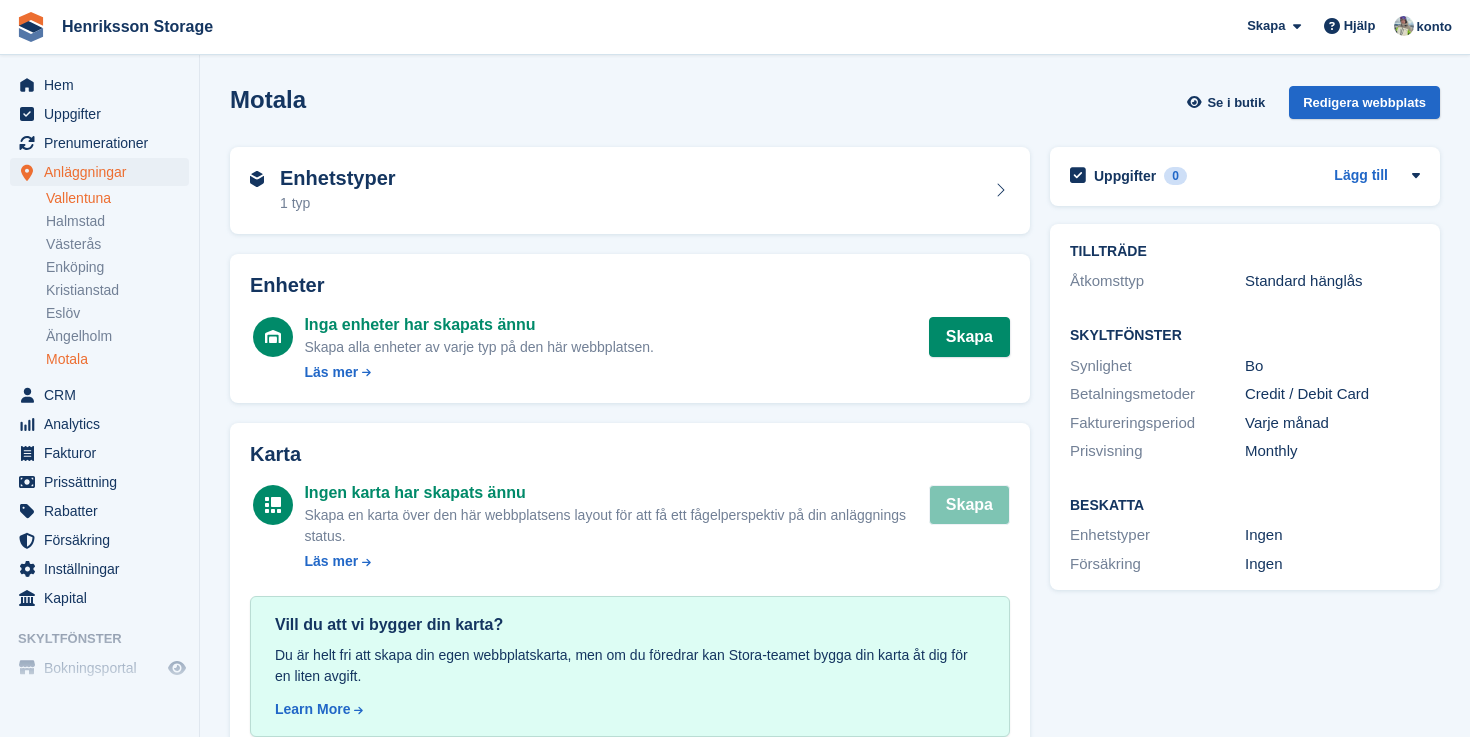 click on "Vallentuna" at bounding box center [117, 198] 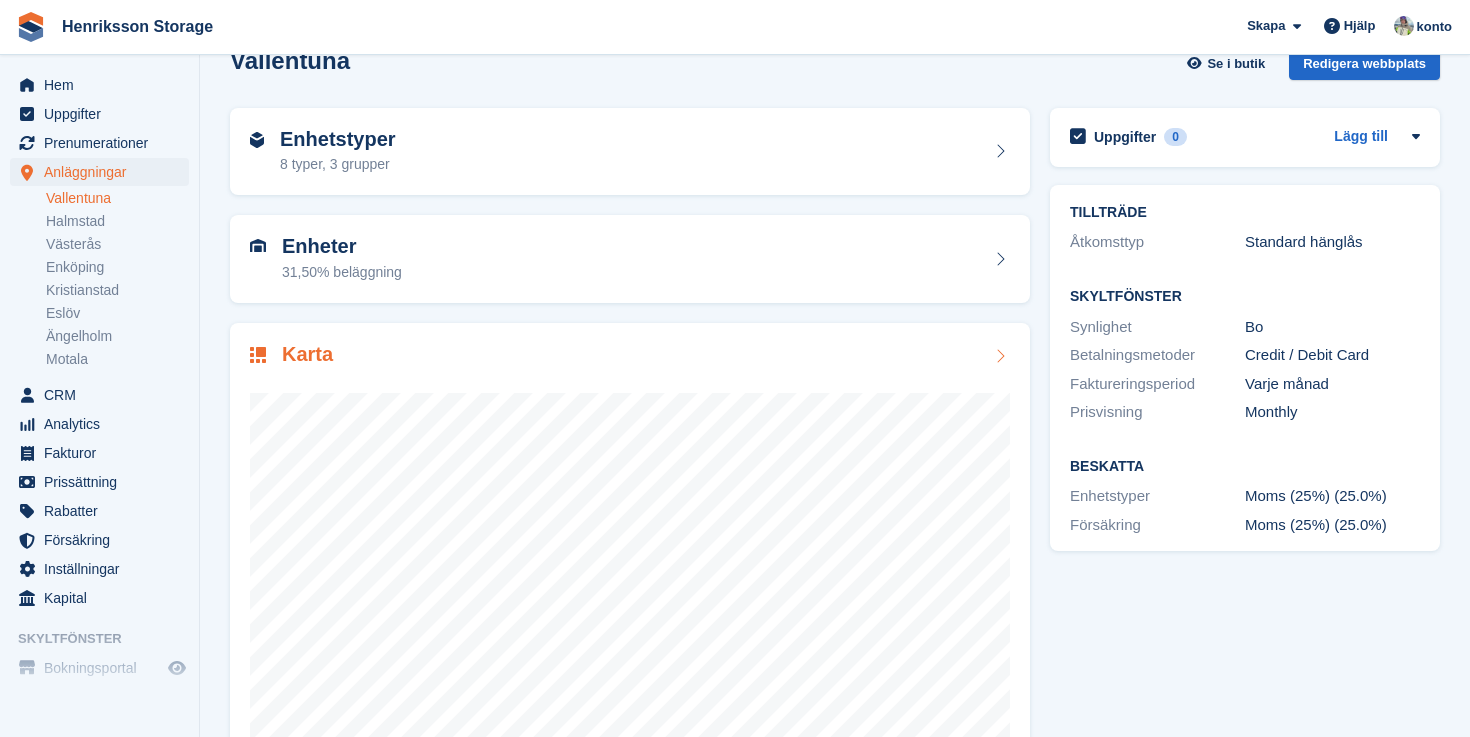 scroll, scrollTop: 0, scrollLeft: 0, axis: both 